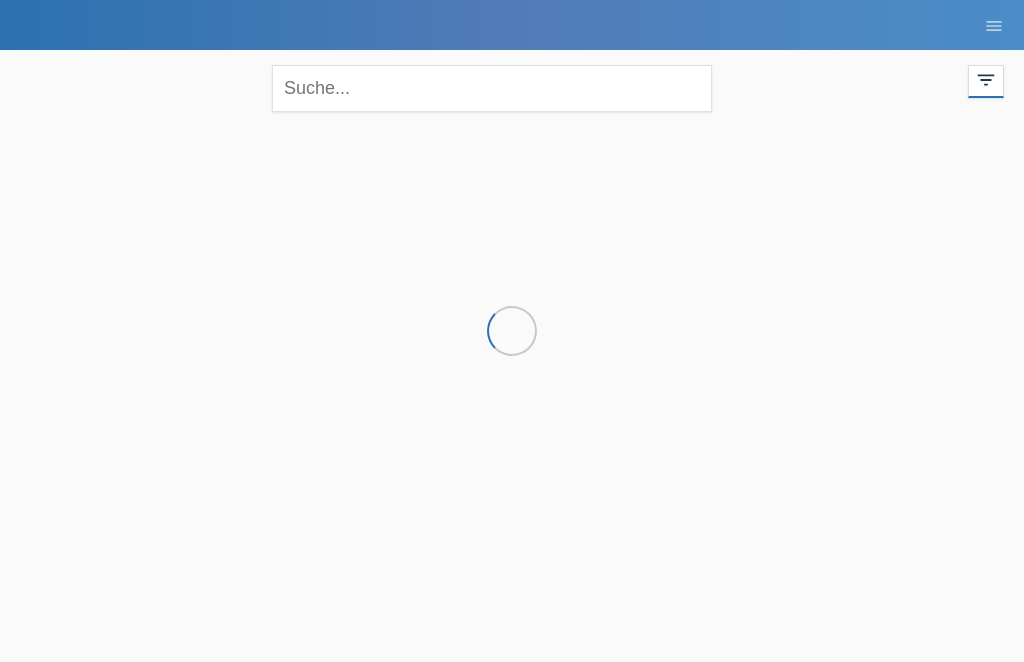 scroll, scrollTop: 0, scrollLeft: 0, axis: both 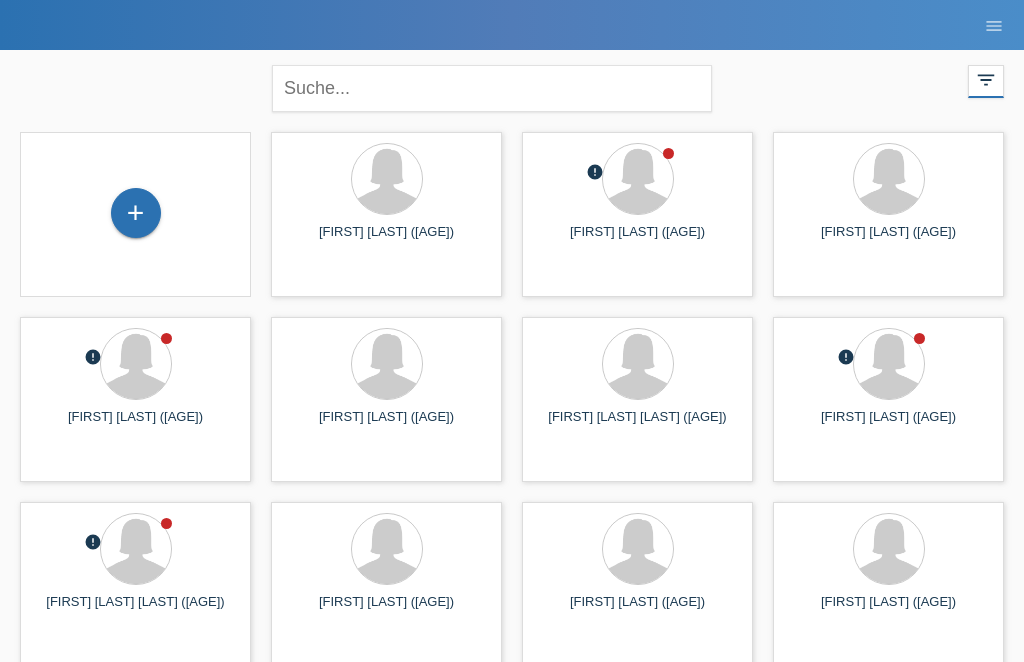 click on "+" at bounding box center (136, 213) 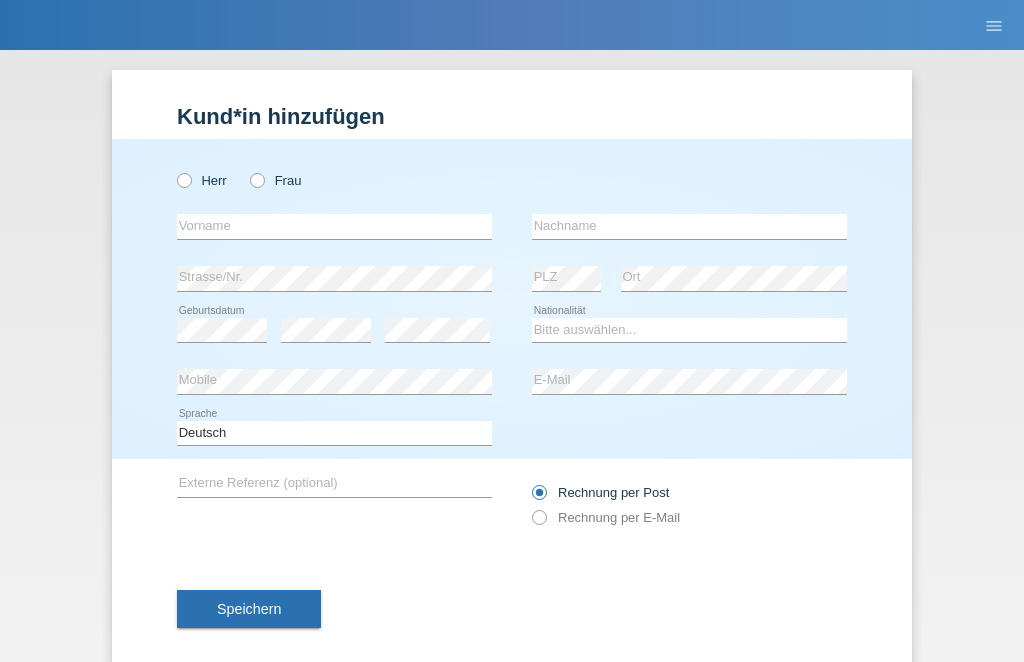 scroll, scrollTop: 0, scrollLeft: 0, axis: both 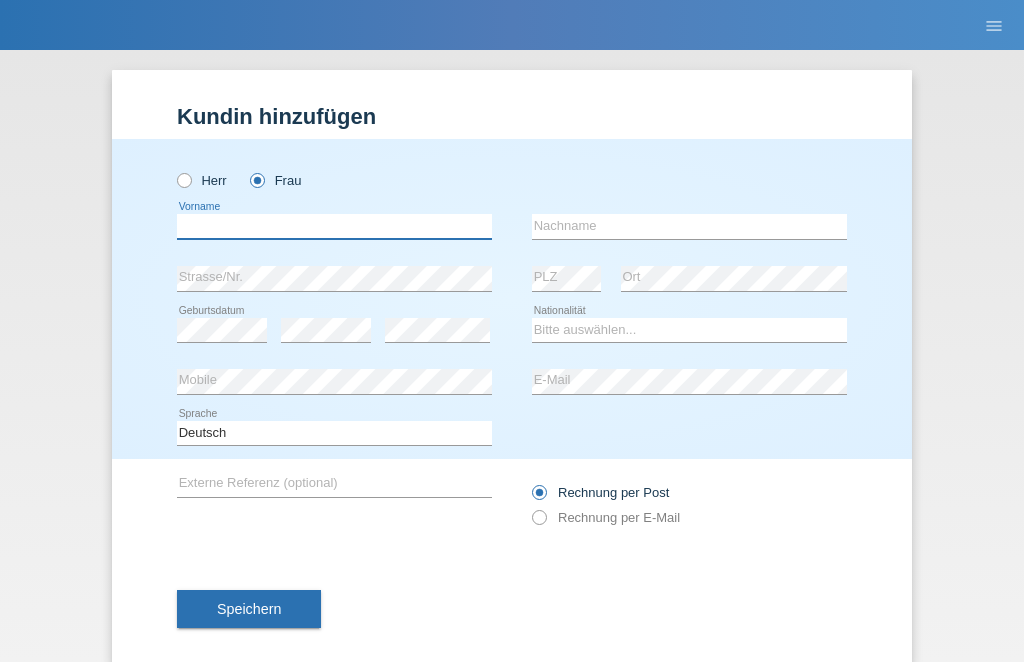 click at bounding box center (334, 226) 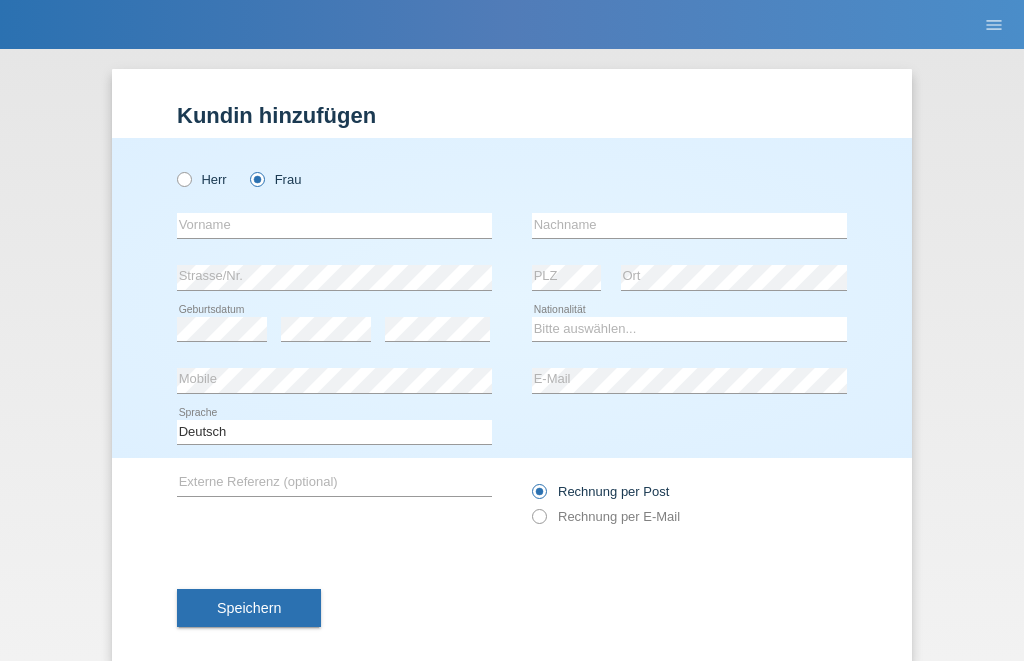 click at bounding box center [174, 170] 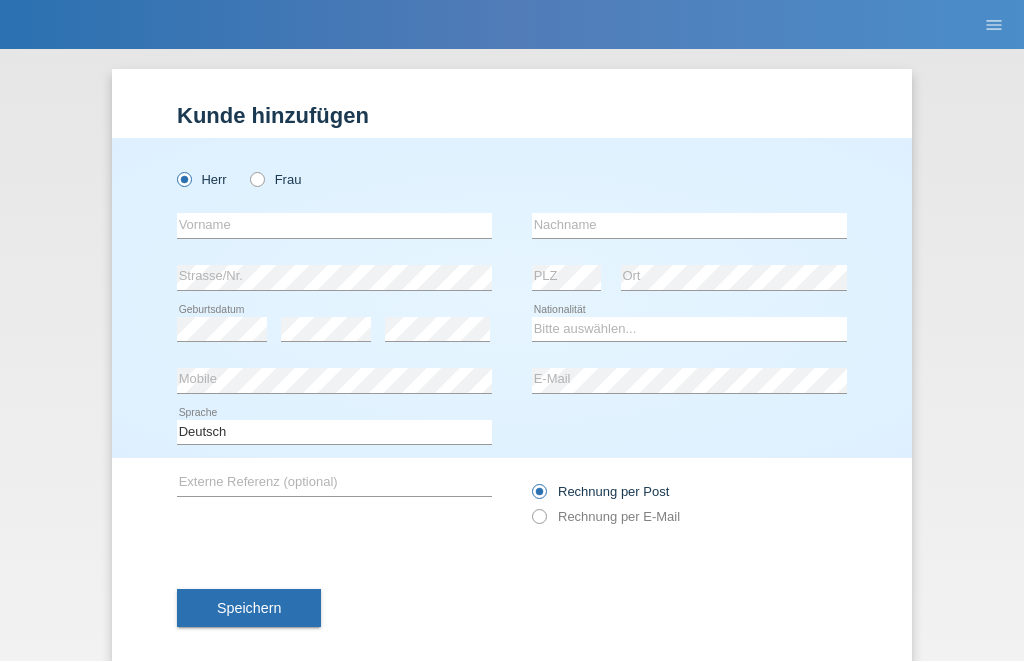 click on "Frau" at bounding box center (275, 180) 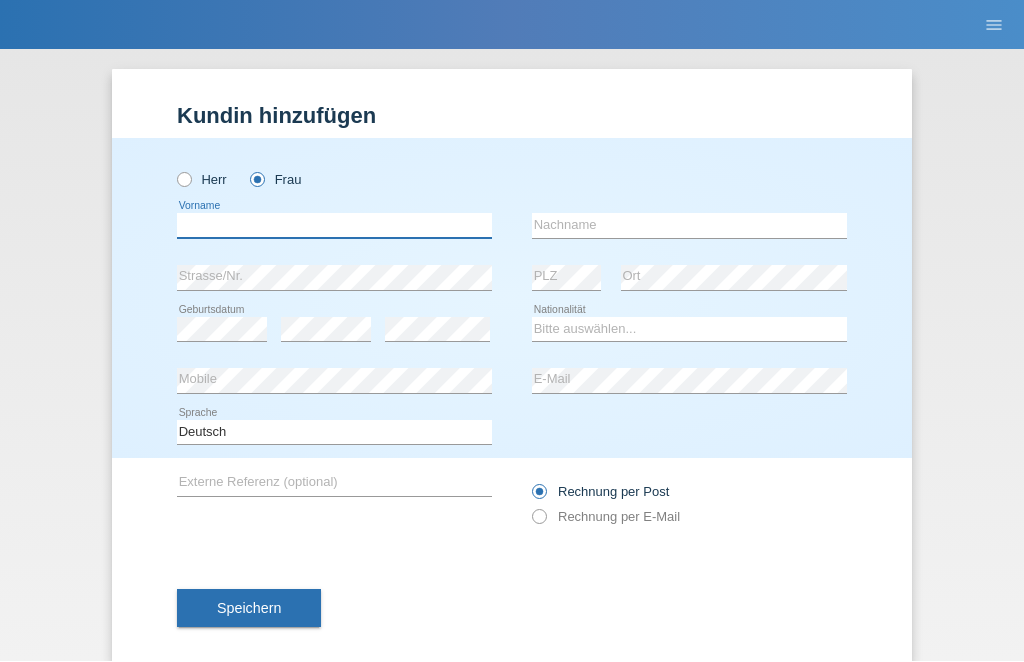 click at bounding box center [334, 226] 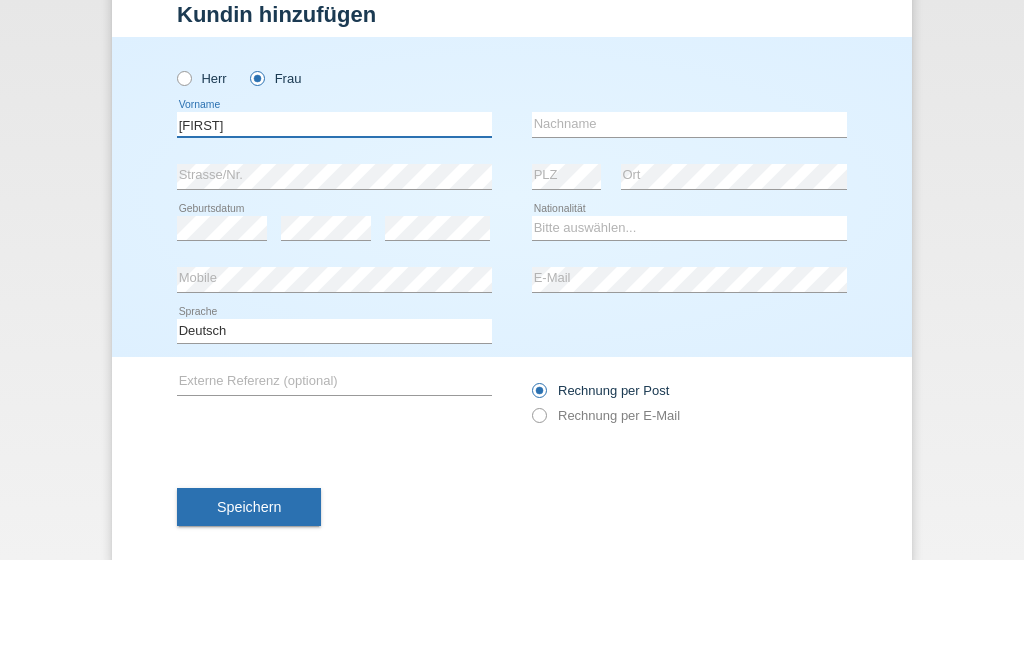 type on "[FIRST]" 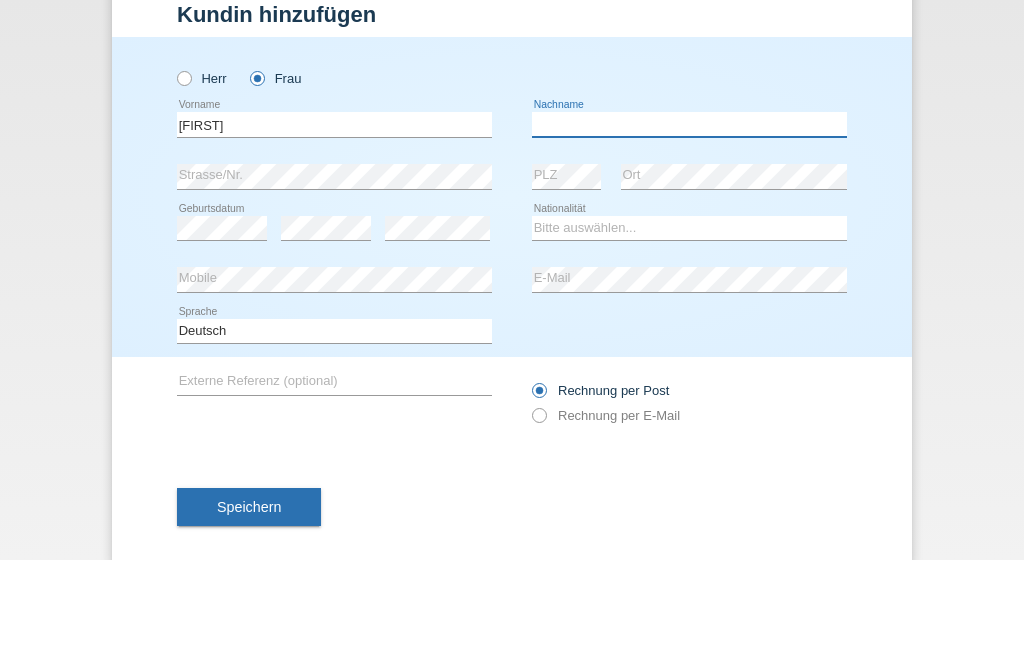 click at bounding box center [689, 226] 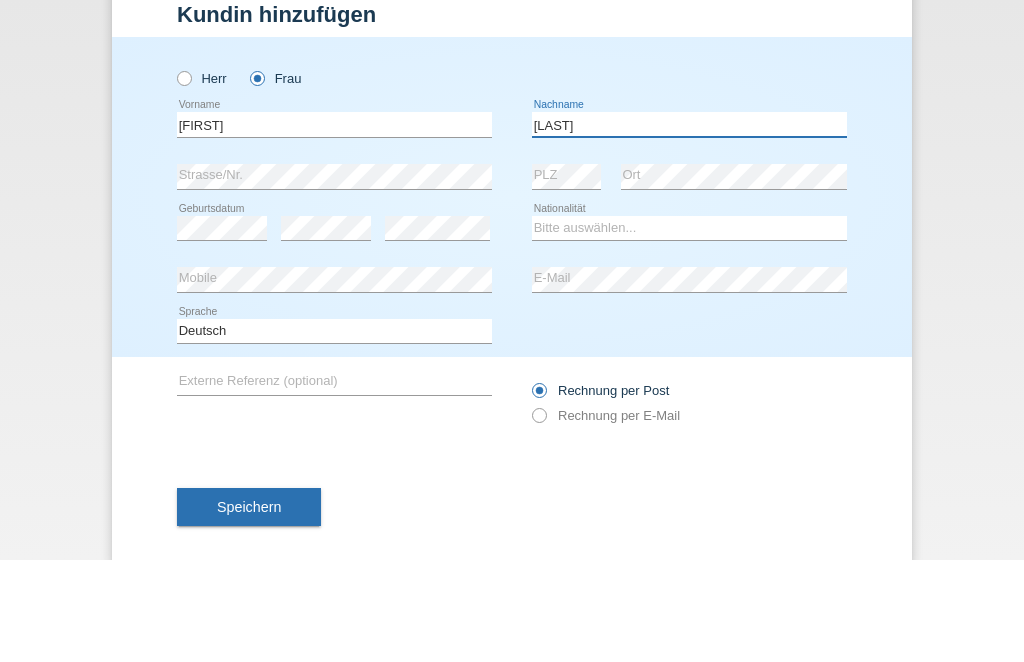 type on "[LAST]" 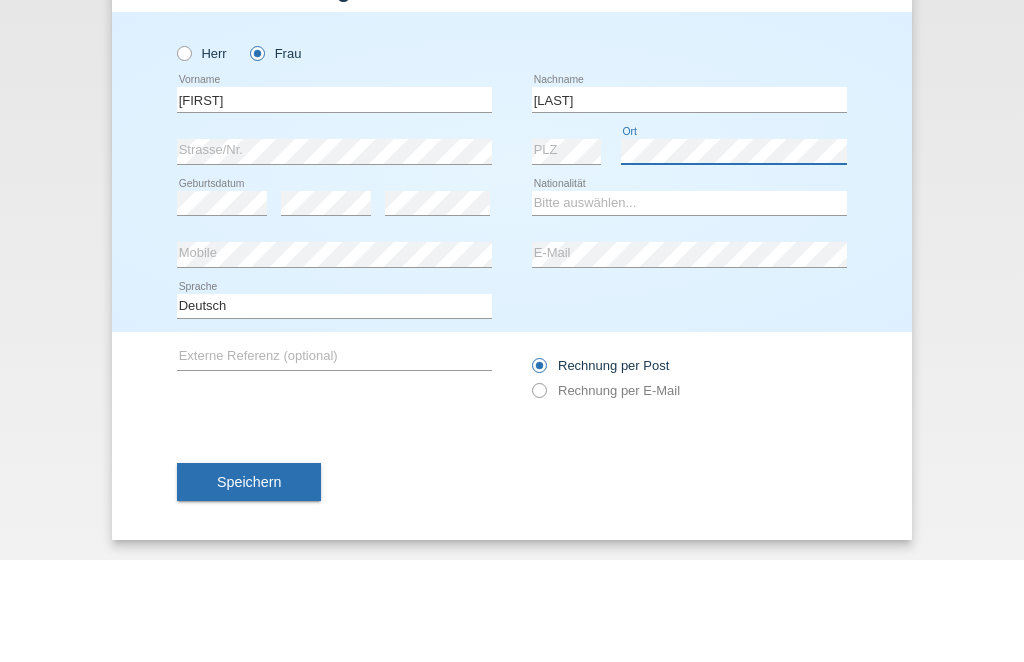 scroll, scrollTop: 33, scrollLeft: 0, axis: vertical 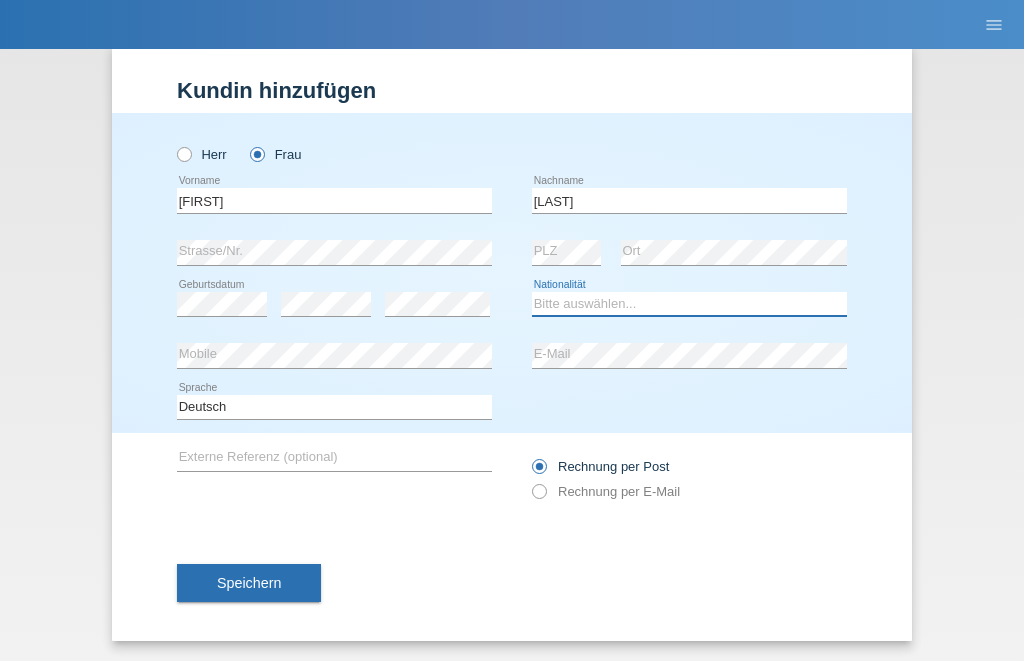 click on "Bitte auswählen...
Schweiz
Deutschland
Liechtenstein
Österreich
------------
Afghanistan
Ägypten
Åland
Albanien
Algerien" at bounding box center (689, 305) 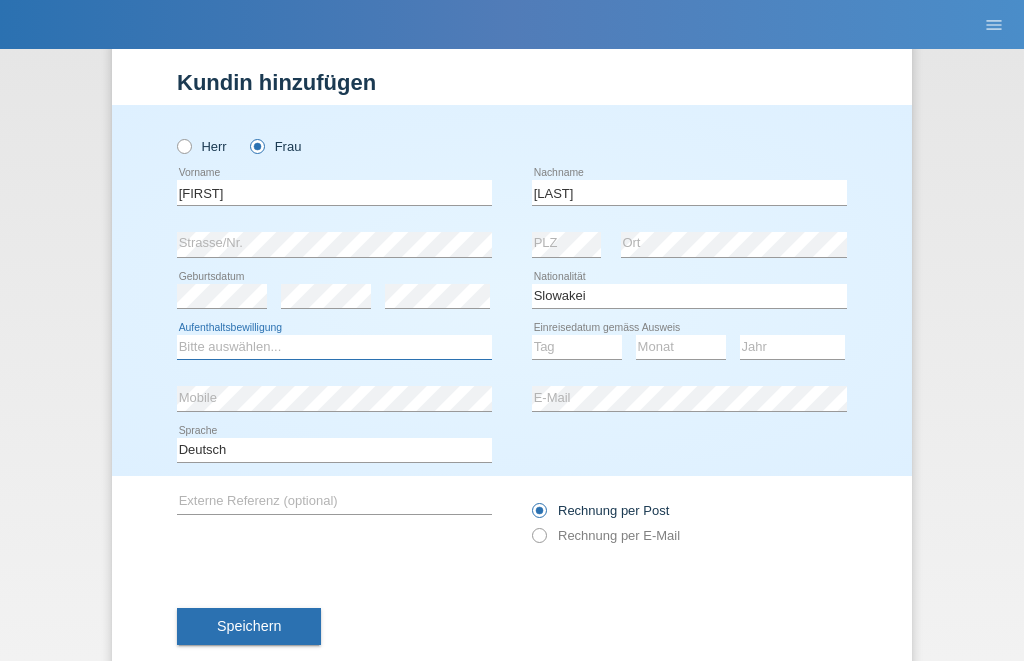 click on "Bitte auswählen...
C
B
B - Flüchtlingsstatus
Andere" at bounding box center [334, 348] 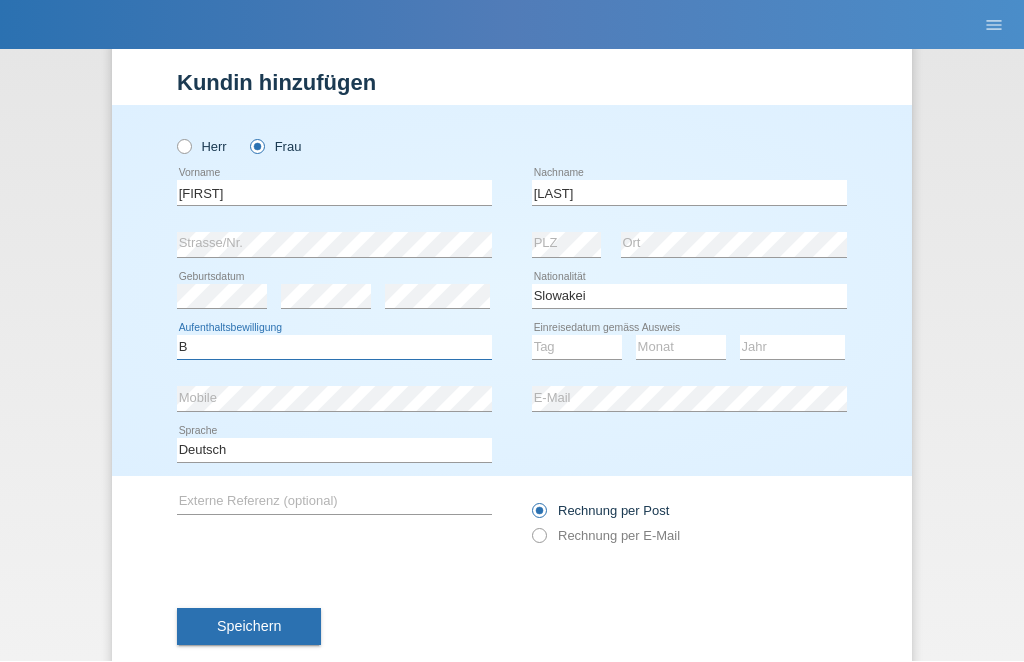 click on "Bitte auswählen...
C
B
B - Flüchtlingsstatus
Andere" at bounding box center (334, 348) 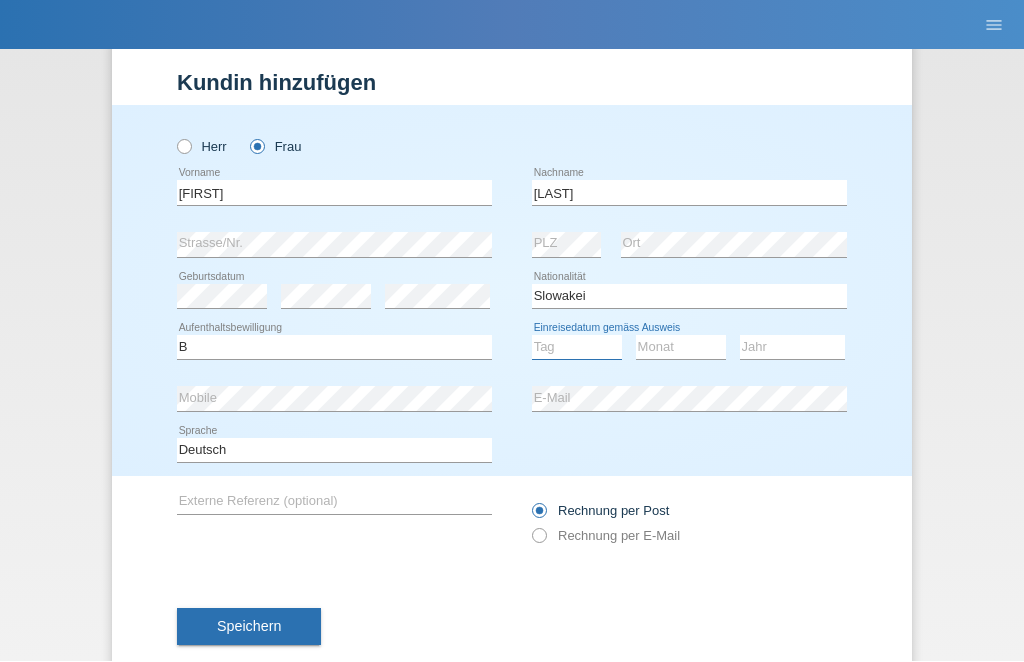 click on "Tag
01
02
03
04
05
06
07
08
09
10 11" at bounding box center [577, 348] 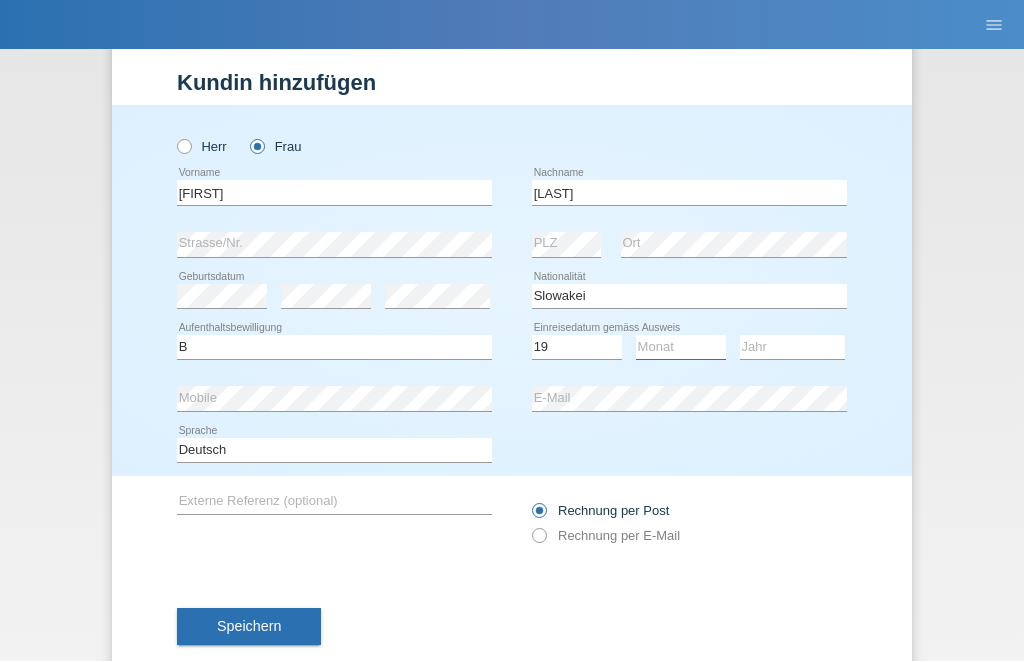 click on "Monat
01
02
03
04
05
06
07
08
09
10 11" at bounding box center [681, 348] 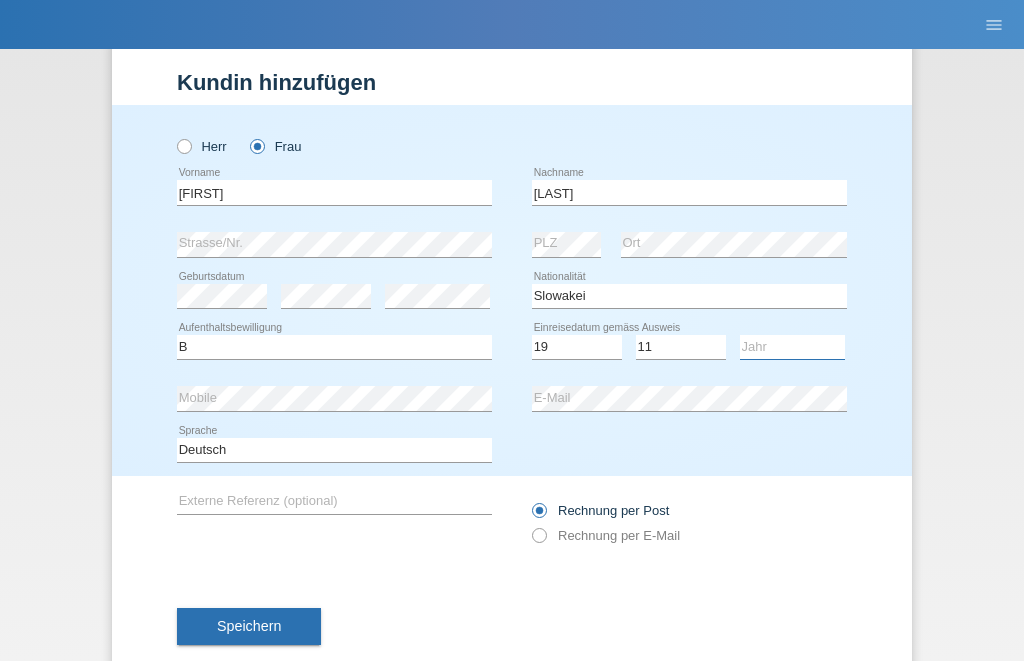click on "Jahr
2025
2024
2023
2022
2021
2020
2019
2018
2017 2016 2015 2014 2013 2012 2011 2010 2009 2008 2007 2006 2005 2004 2003 2002 2001" at bounding box center (792, 348) 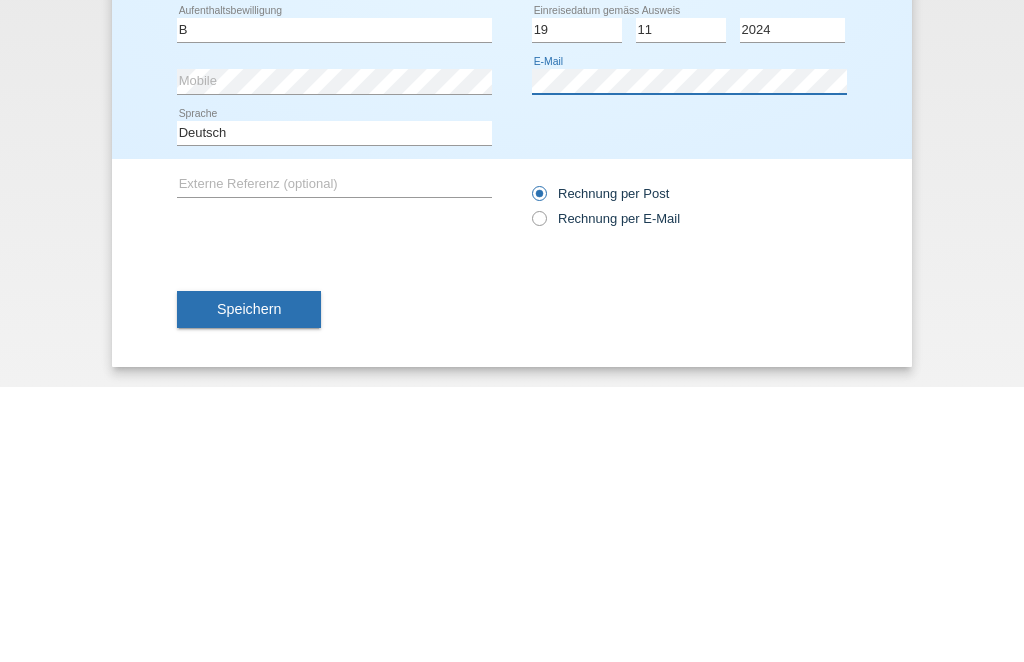 scroll, scrollTop: 84, scrollLeft: 0, axis: vertical 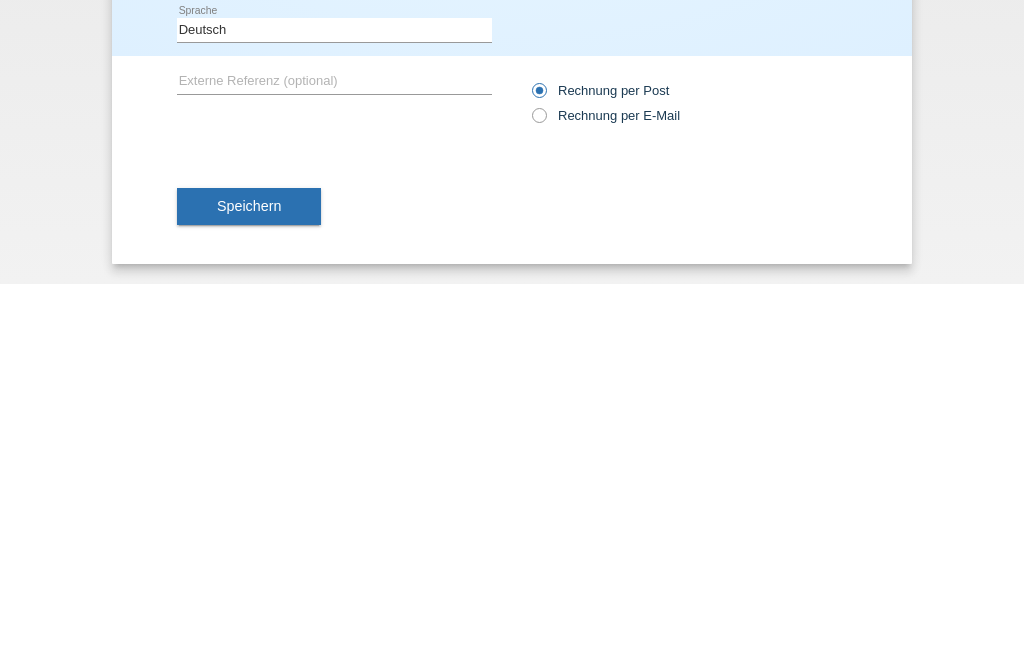 click on "Kund*in hinzufügen
Kunde hinzufügen
Kundin hinzufügen
Herr
Frau
Miriam error Vorname Halkic PLZ" at bounding box center (512, 318) 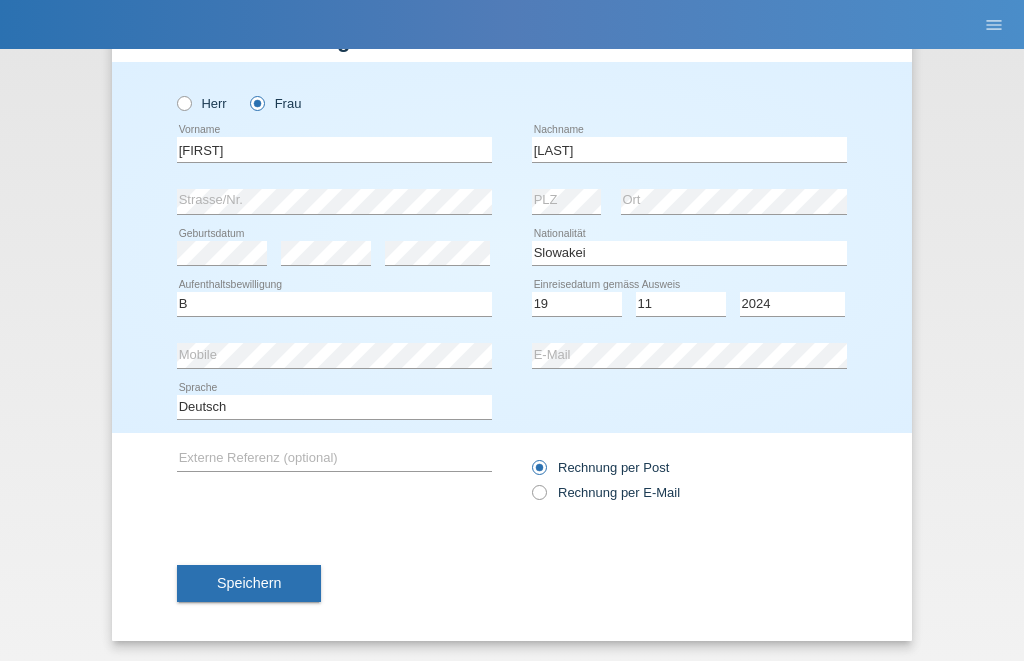 click on "Speichern" at bounding box center (249, 584) 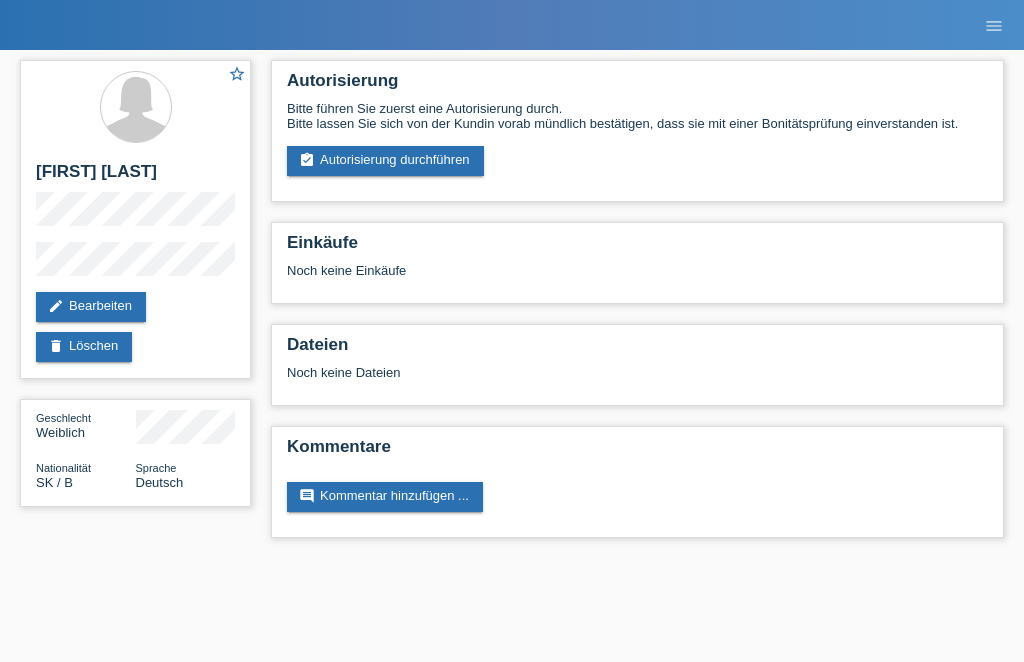 scroll, scrollTop: 0, scrollLeft: 0, axis: both 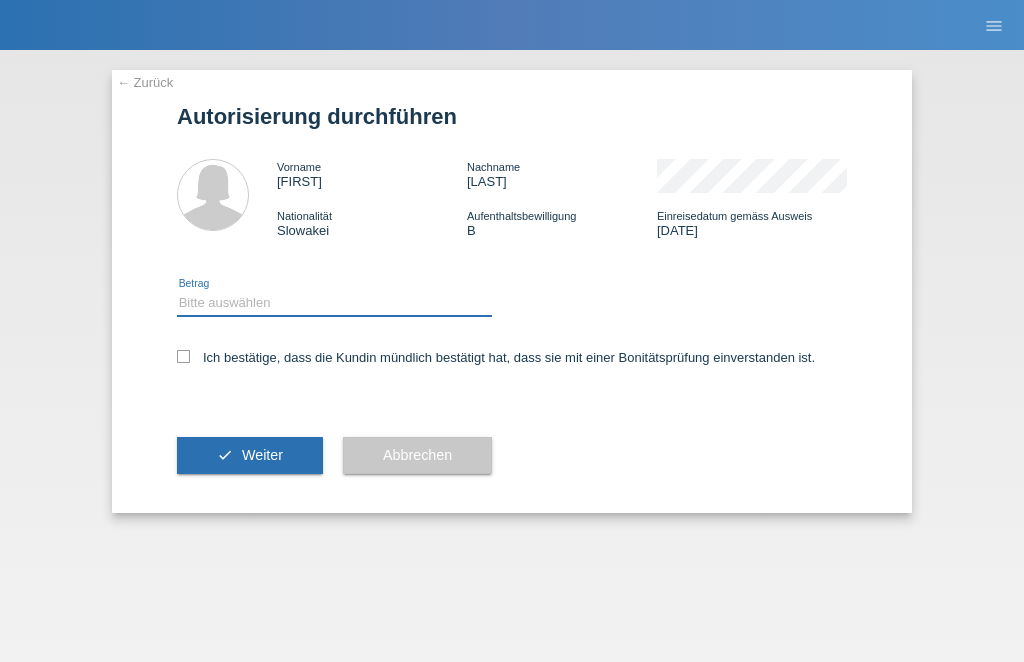 click on "Bitte auswählen
CHF 1.00 - CHF 499.00
CHF 500.00 - CHF 1'999.00
CHF 2'000.00 - CHF 3'000.00" at bounding box center (334, 303) 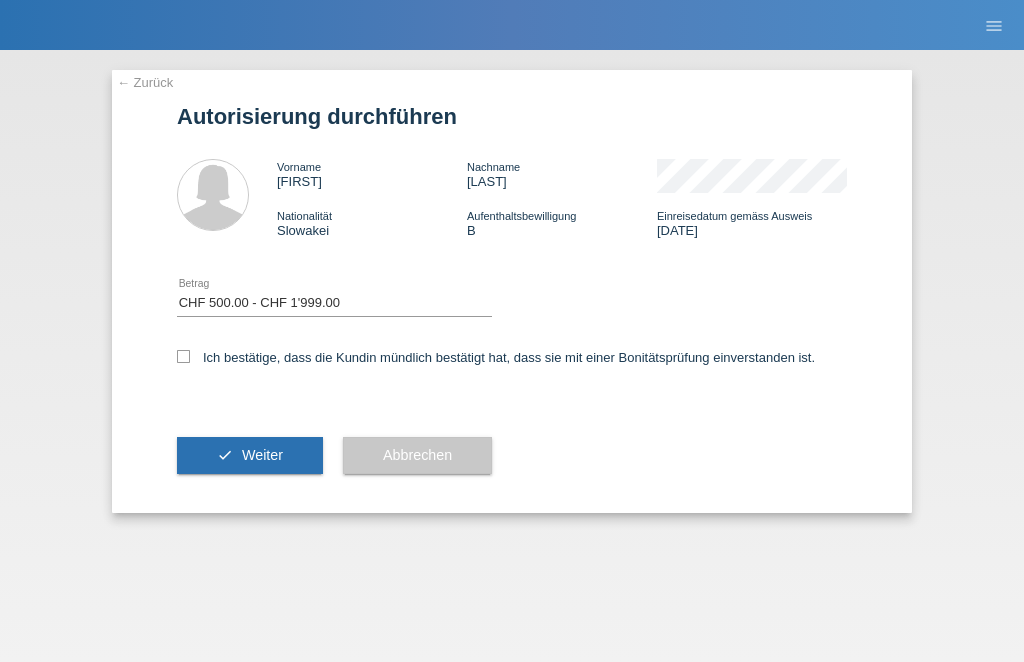 click on "Ich bestätige, dass die Kundin mündlich bestätigt hat, dass sie mit einer Bonitätsprüfung einverstanden ist." at bounding box center (496, 357) 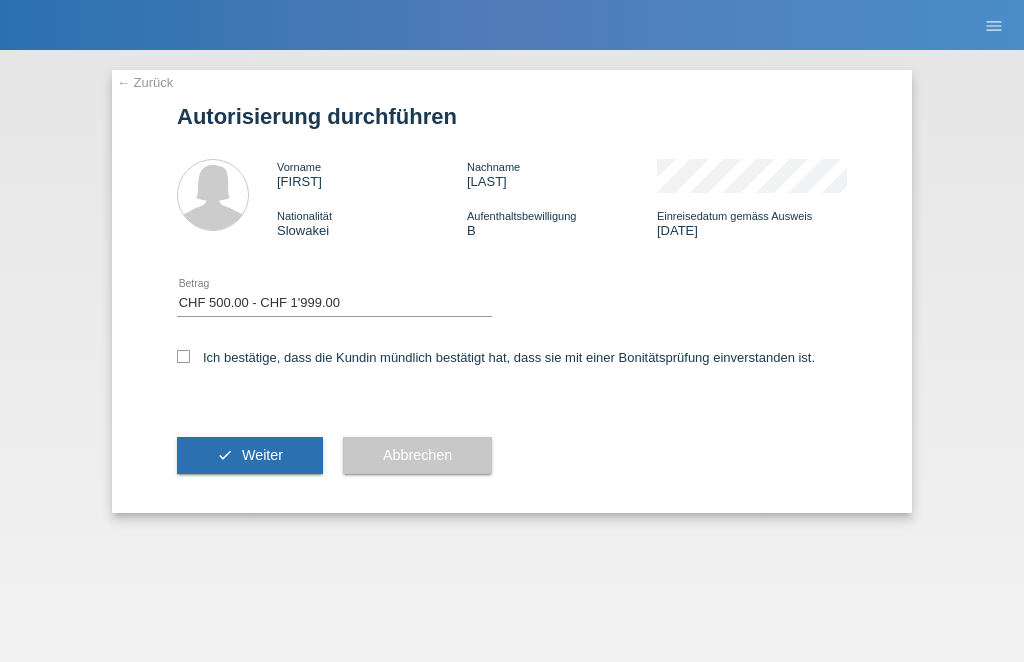 checkbox on "true" 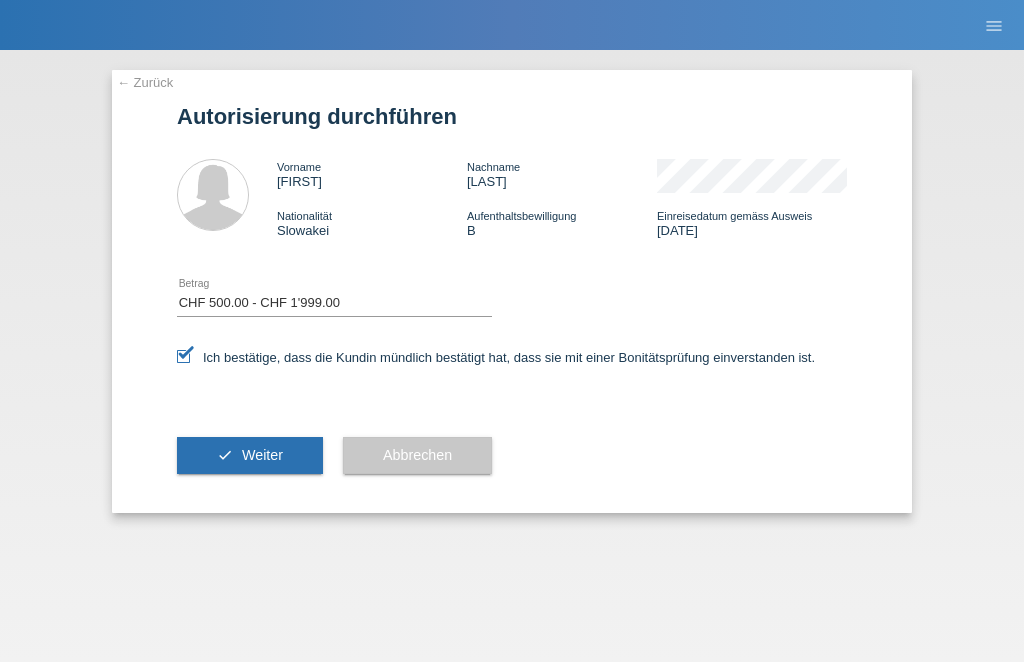 click on "Weiter" at bounding box center (262, 455) 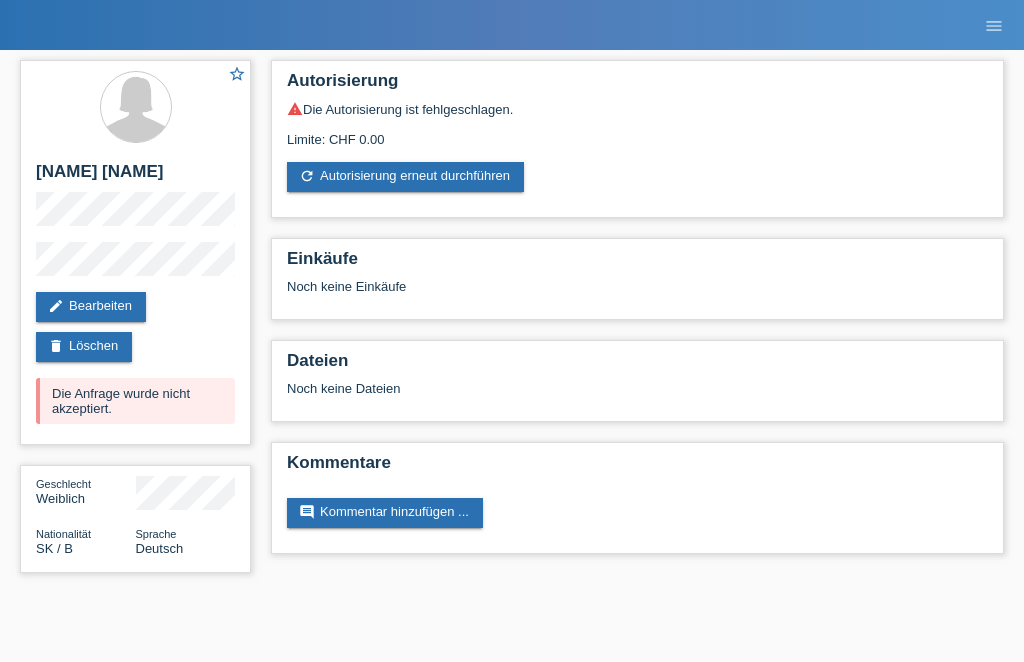 scroll, scrollTop: 0, scrollLeft: 0, axis: both 